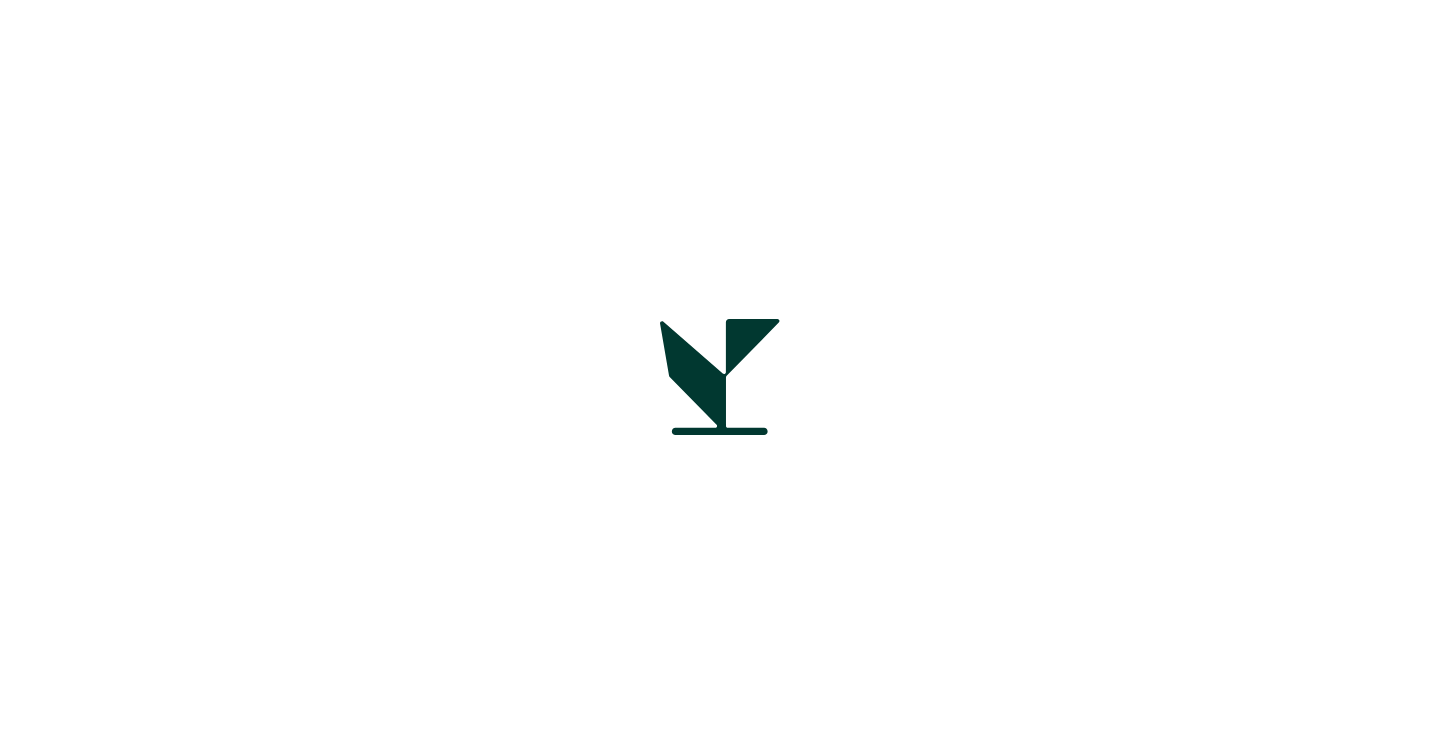 scroll, scrollTop: 0, scrollLeft: 0, axis: both 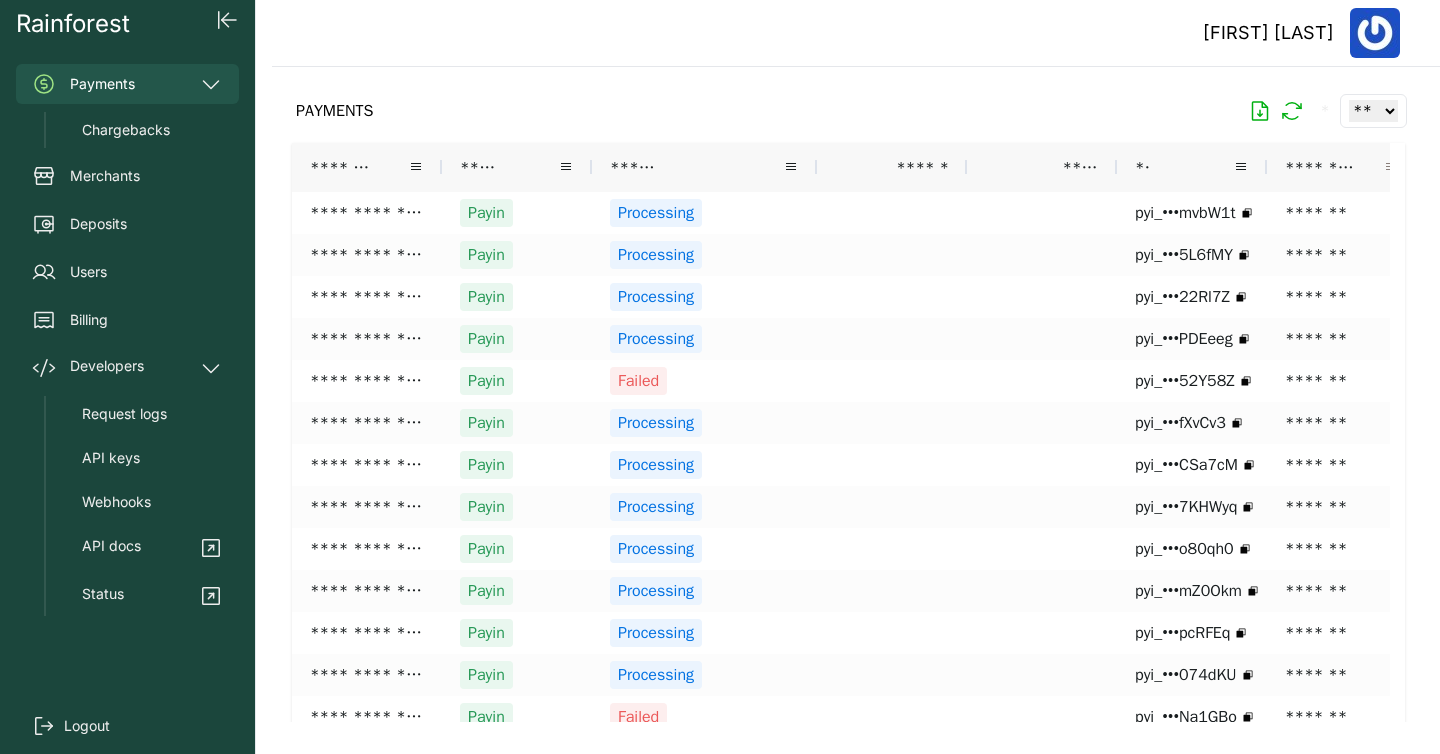 click at bounding box center [1391, 167] 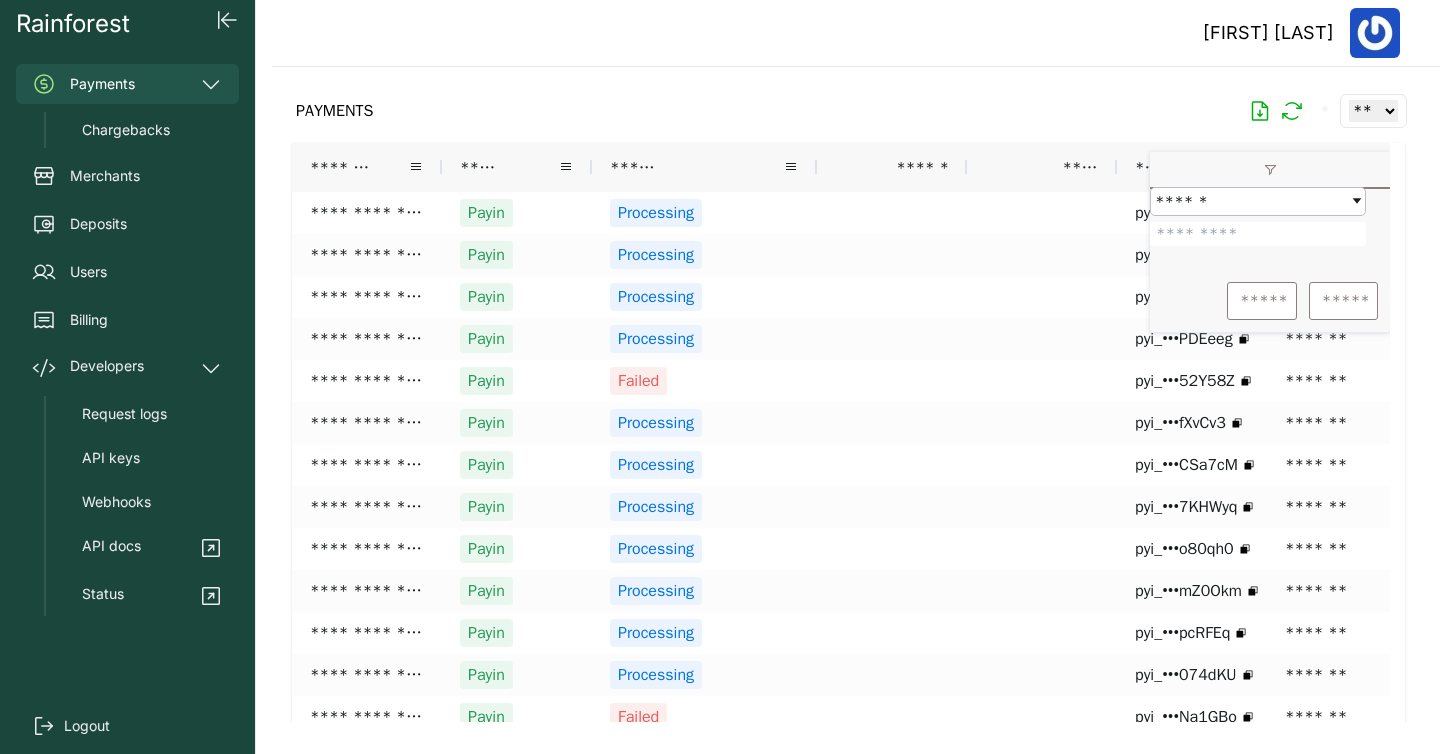 type on "*******" 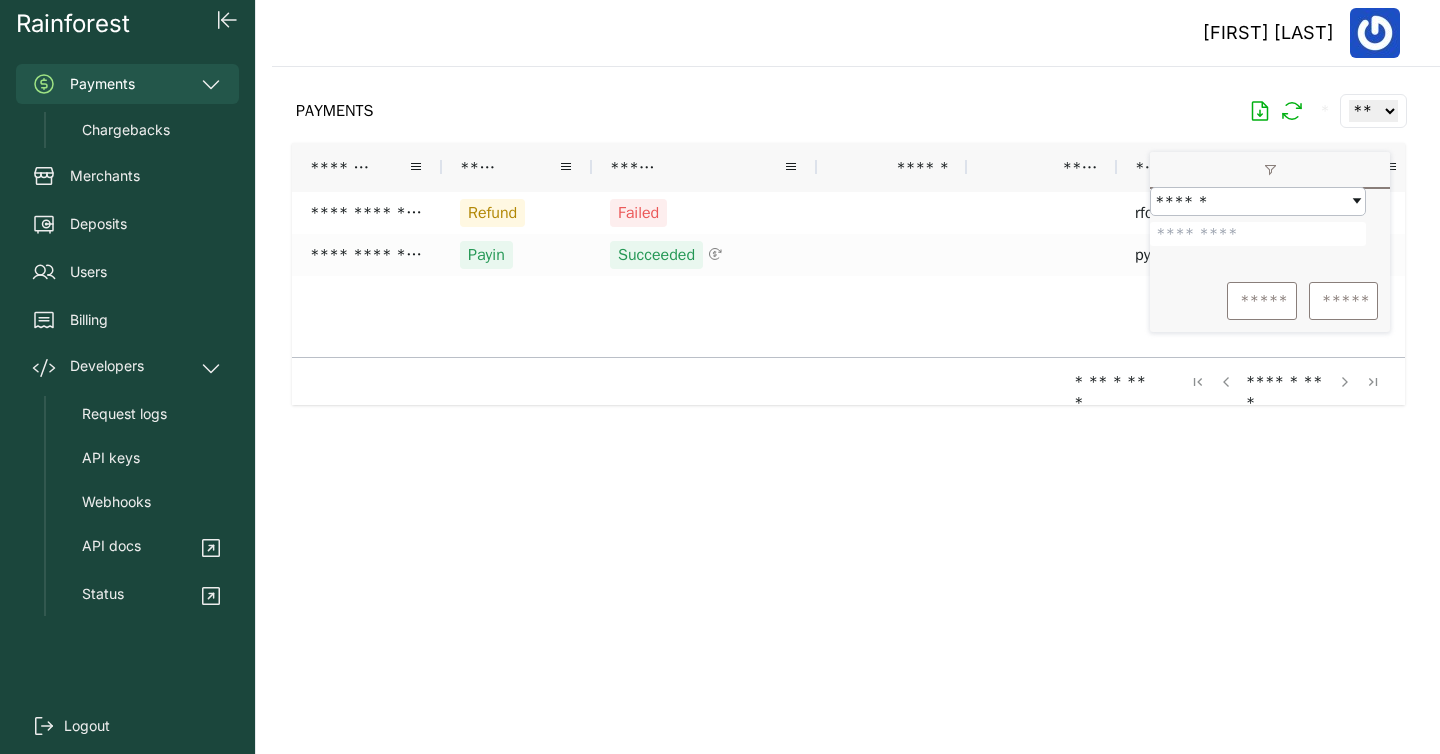 drag, startPoint x: 1220, startPoint y: 172, endPoint x: 1137, endPoint y: 663, distance: 497.96585 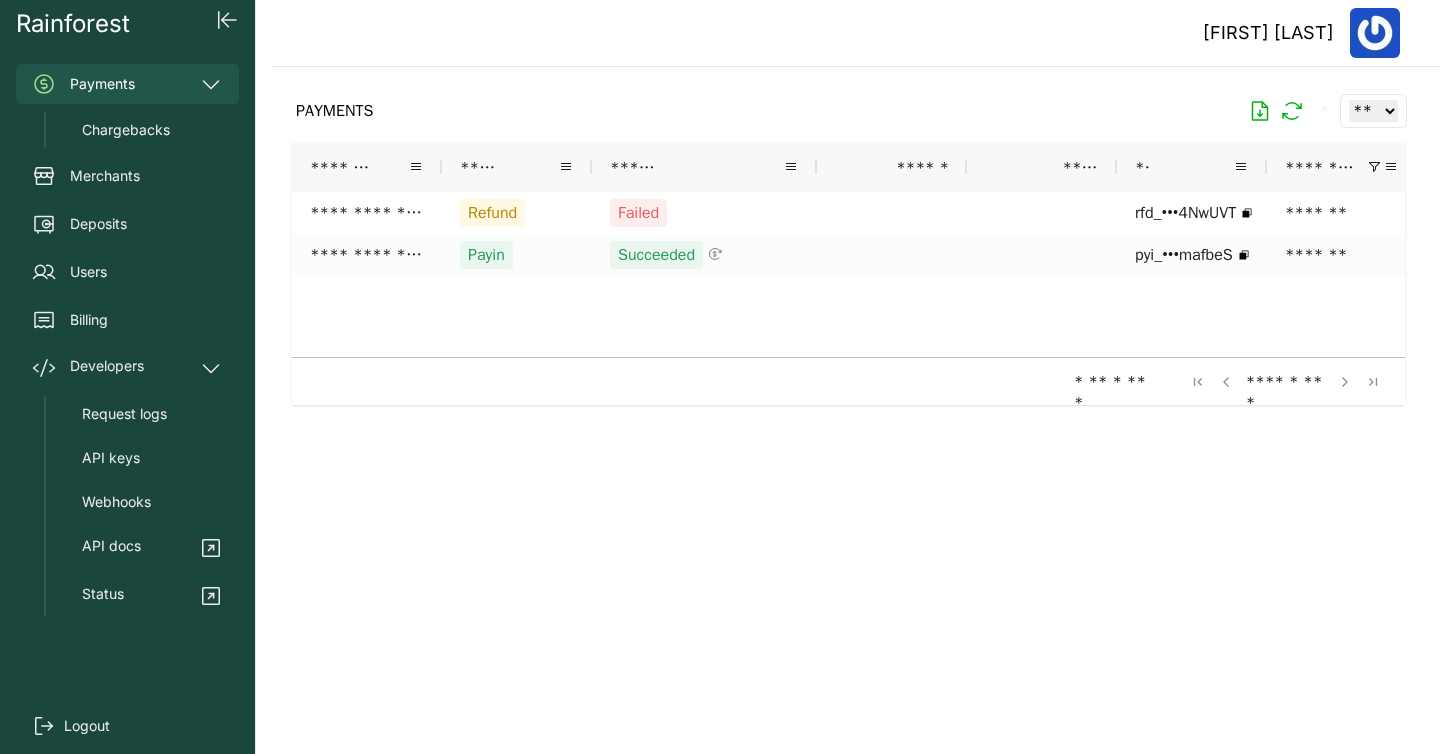 click on "**********" at bounding box center (1167, 267) 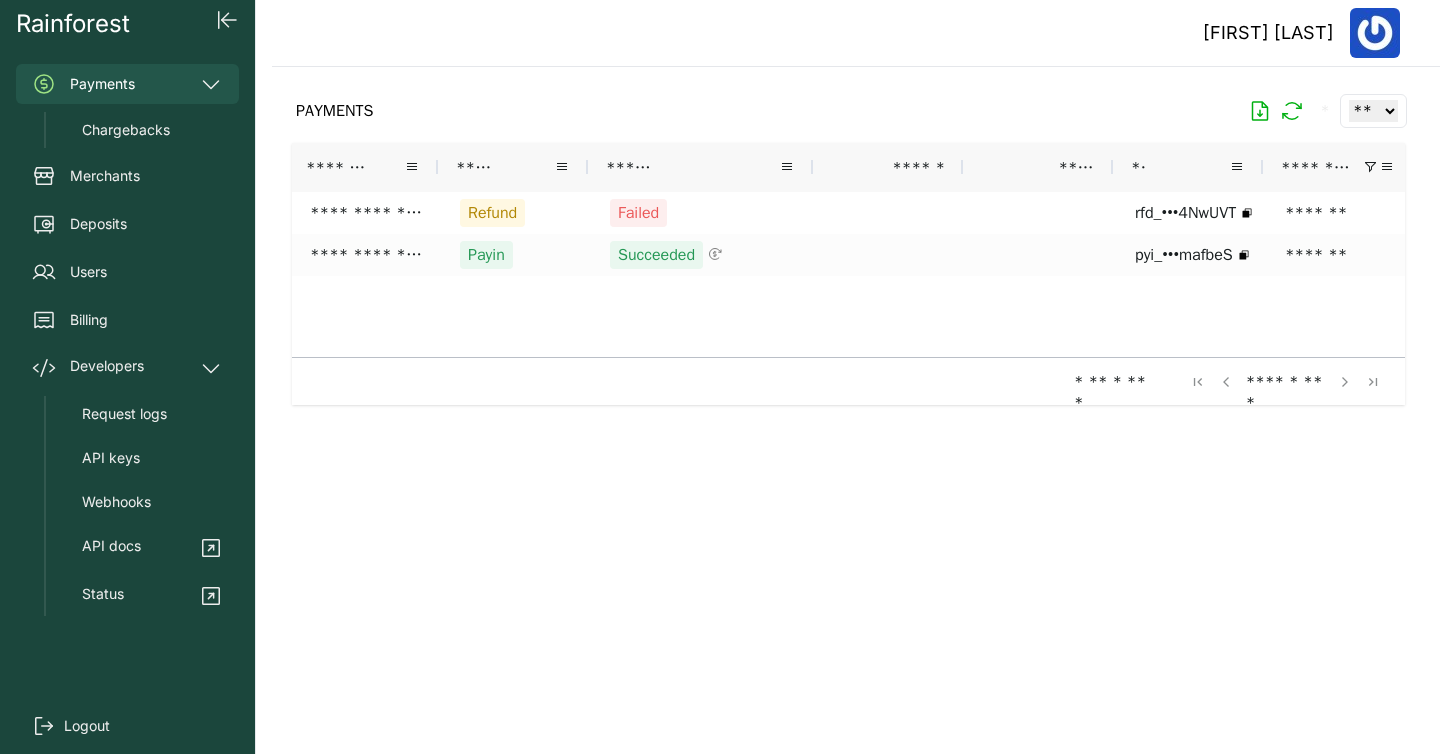 scroll, scrollTop: 0, scrollLeft: 3, axis: horizontal 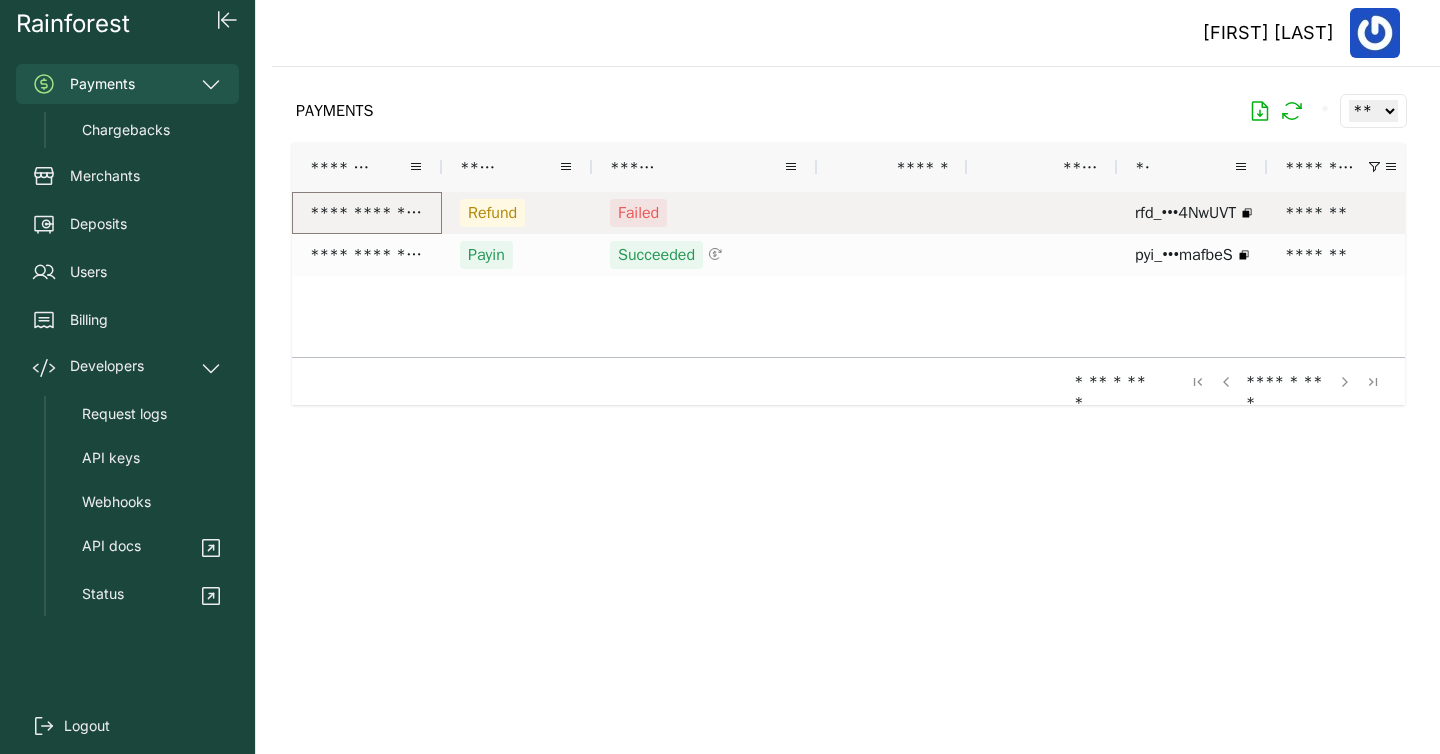 click on "**********" at bounding box center [367, 213] 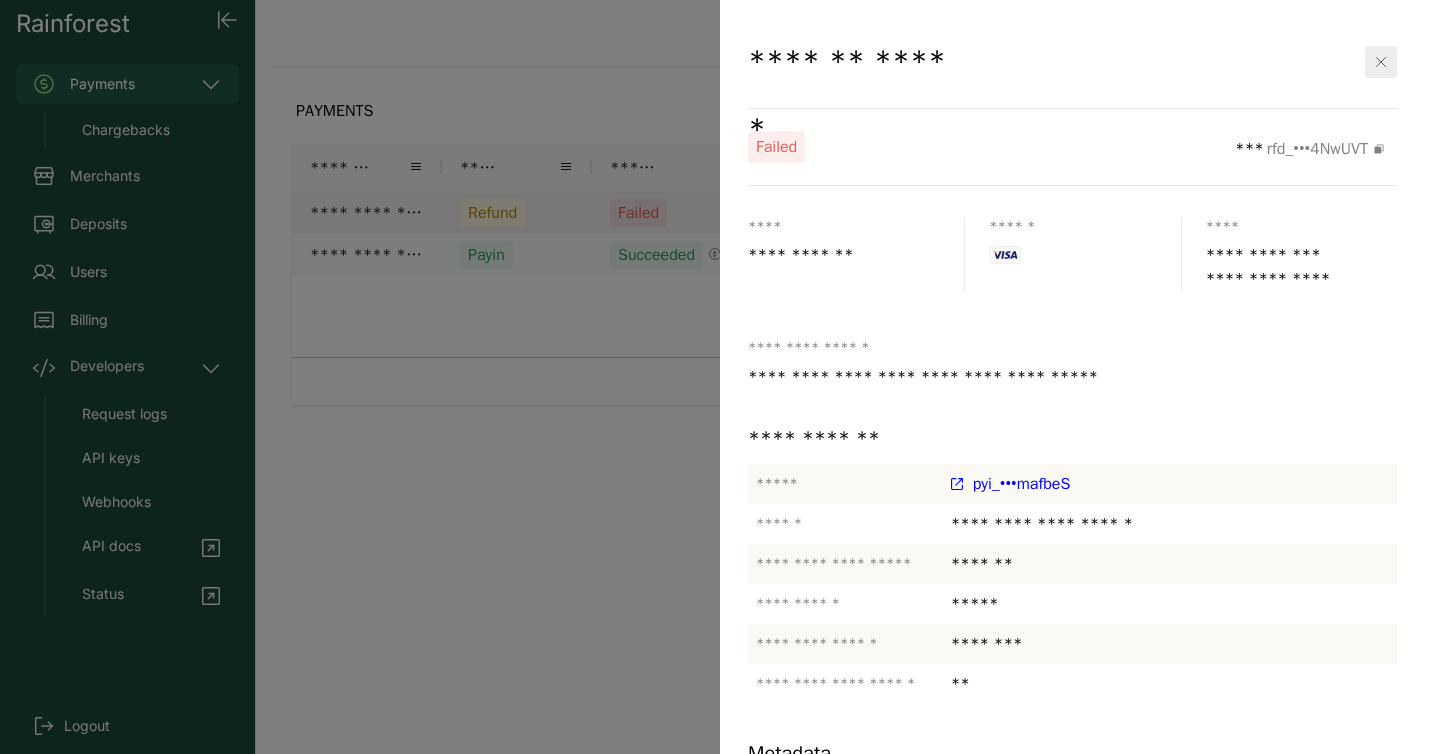 click on "******* ******" at bounding box center [854, 62] 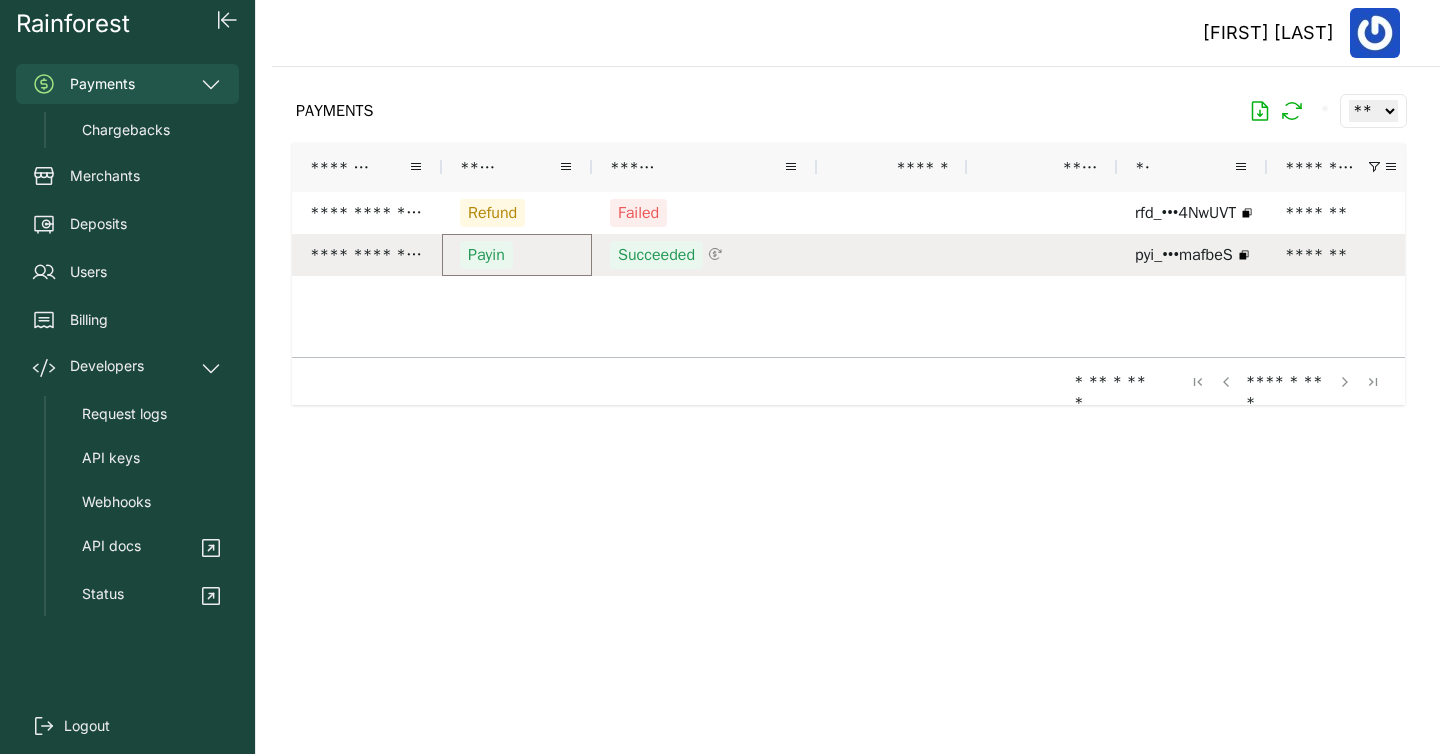 click on "Payin" at bounding box center (517, 255) 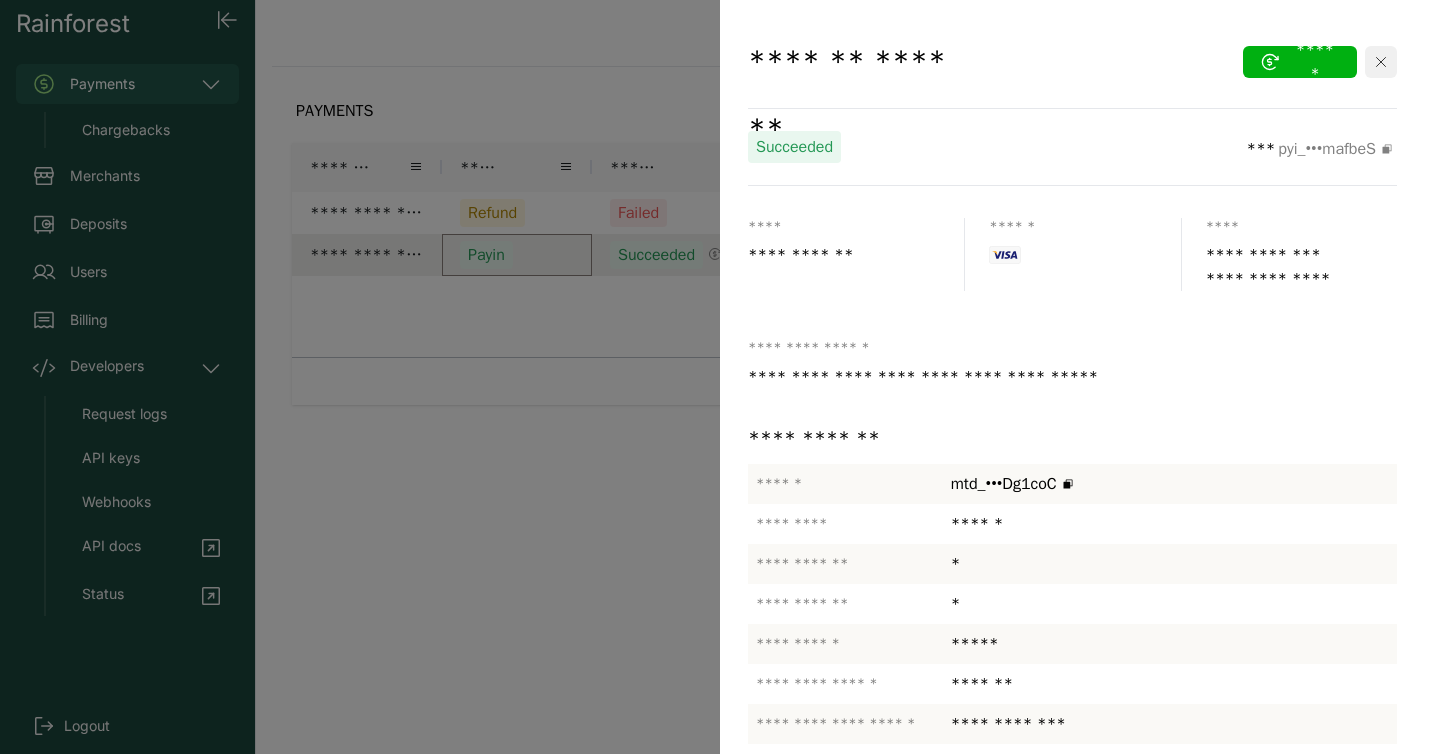 click at bounding box center [1381, 62] 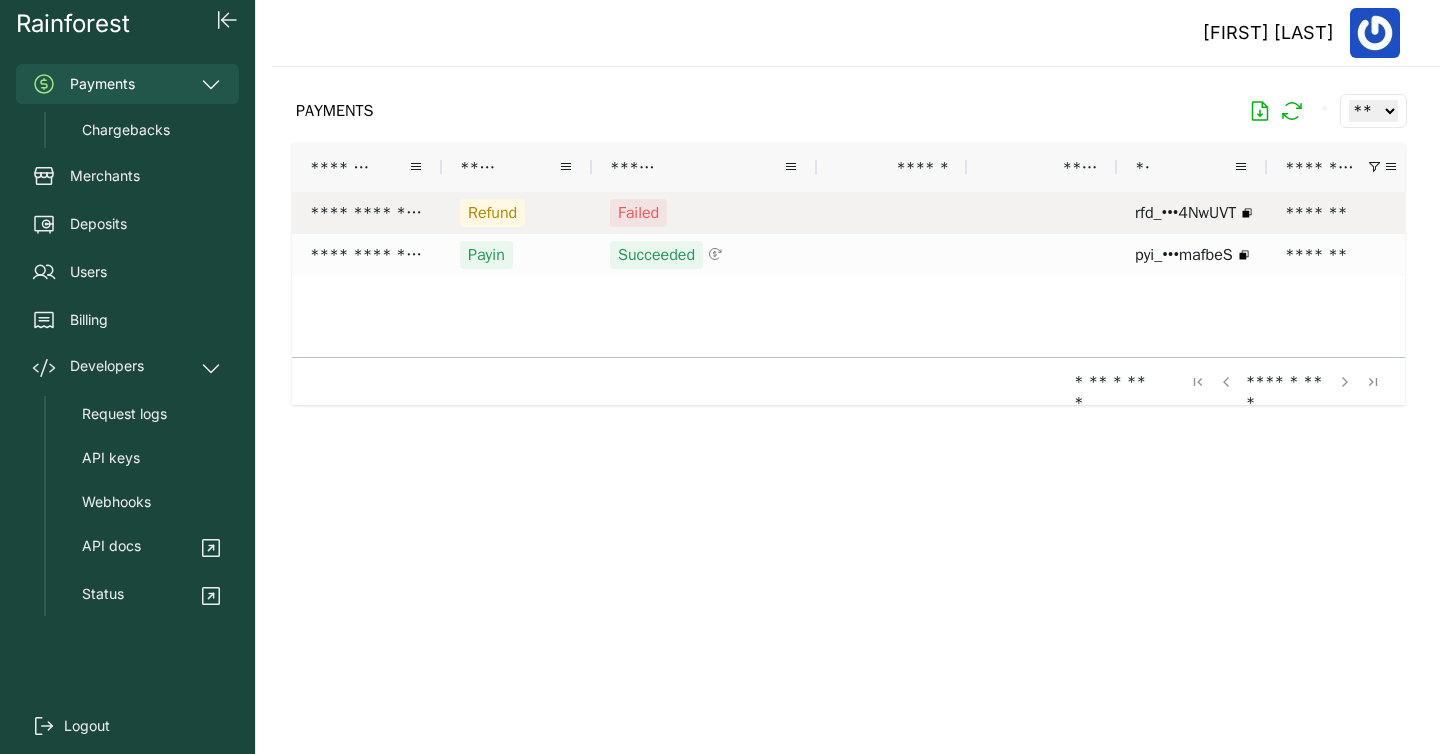 click on "Failed" at bounding box center [638, 213] 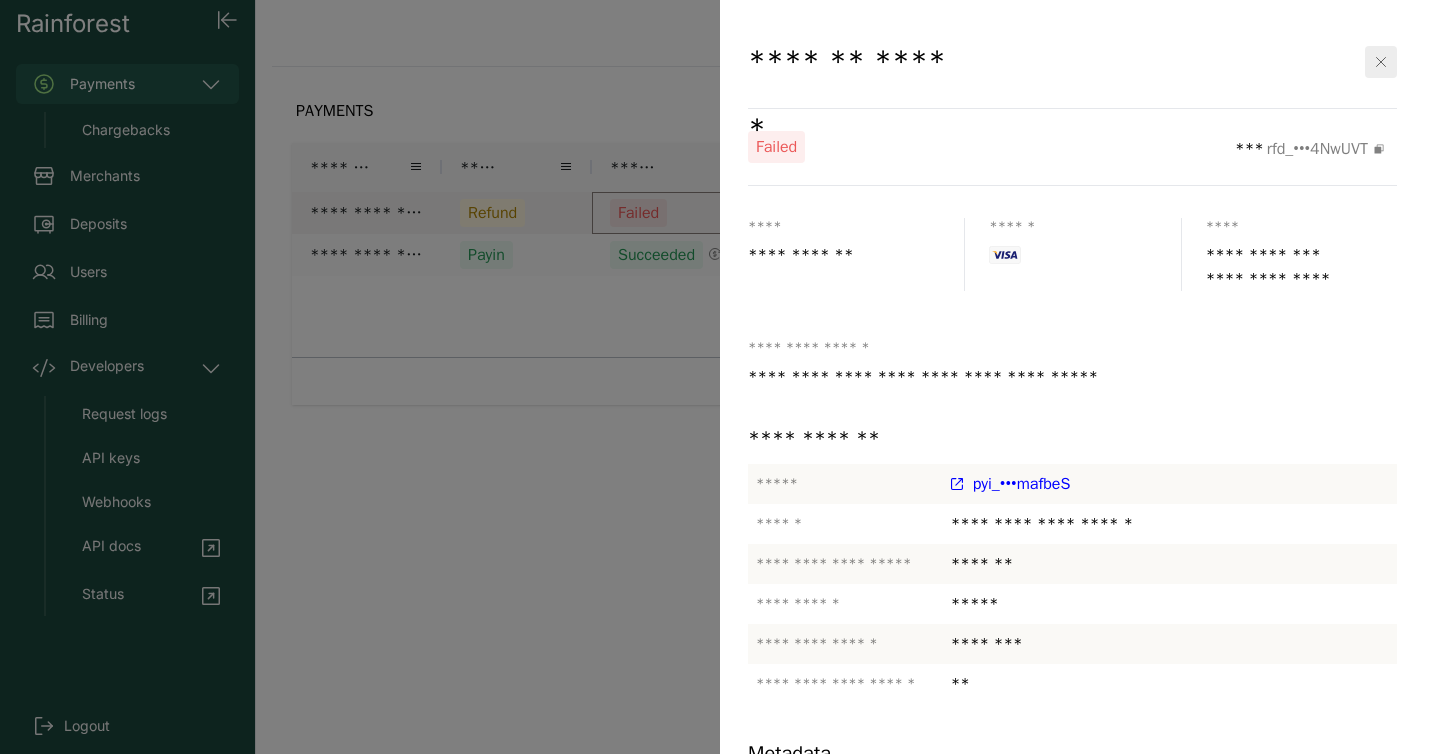 click at bounding box center (1381, 62) 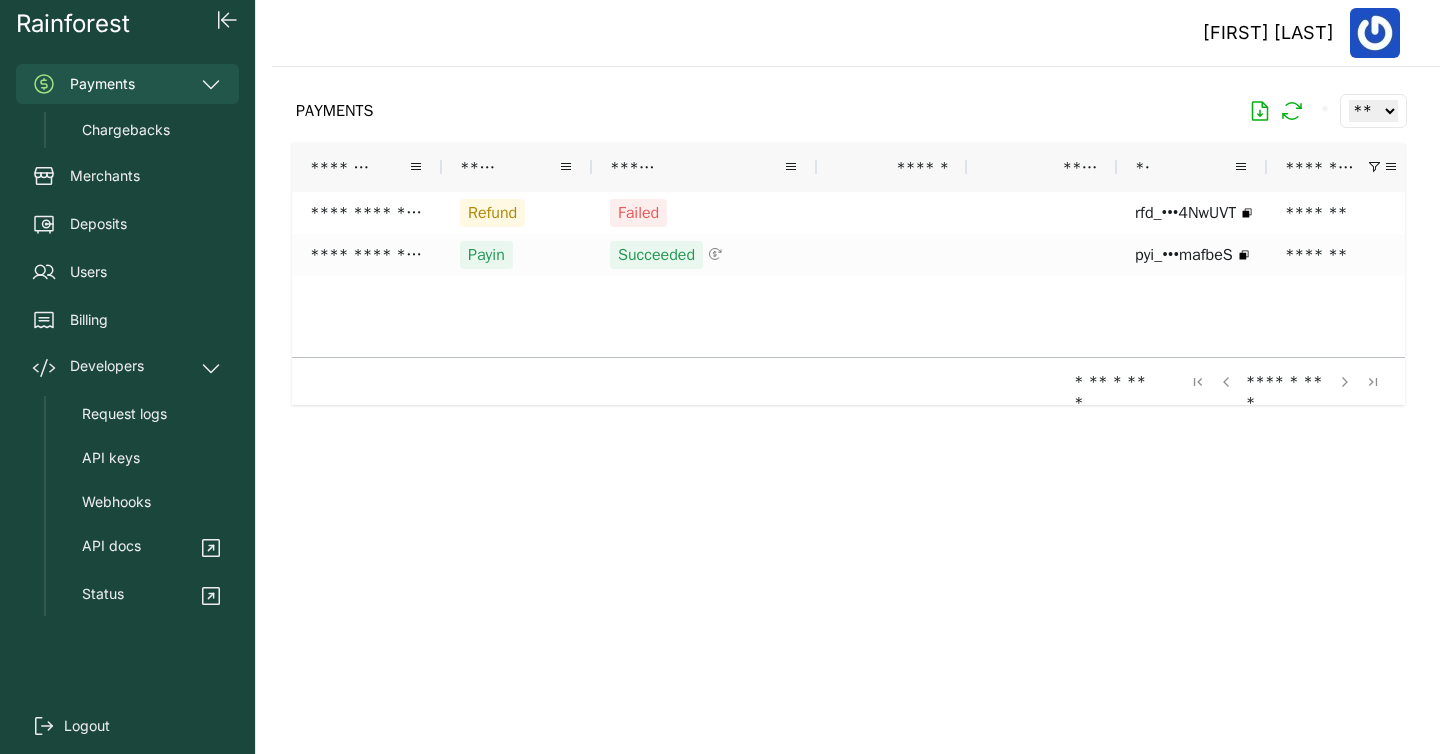 drag, startPoint x: 678, startPoint y: 360, endPoint x: 753, endPoint y: 358, distance: 75.026665 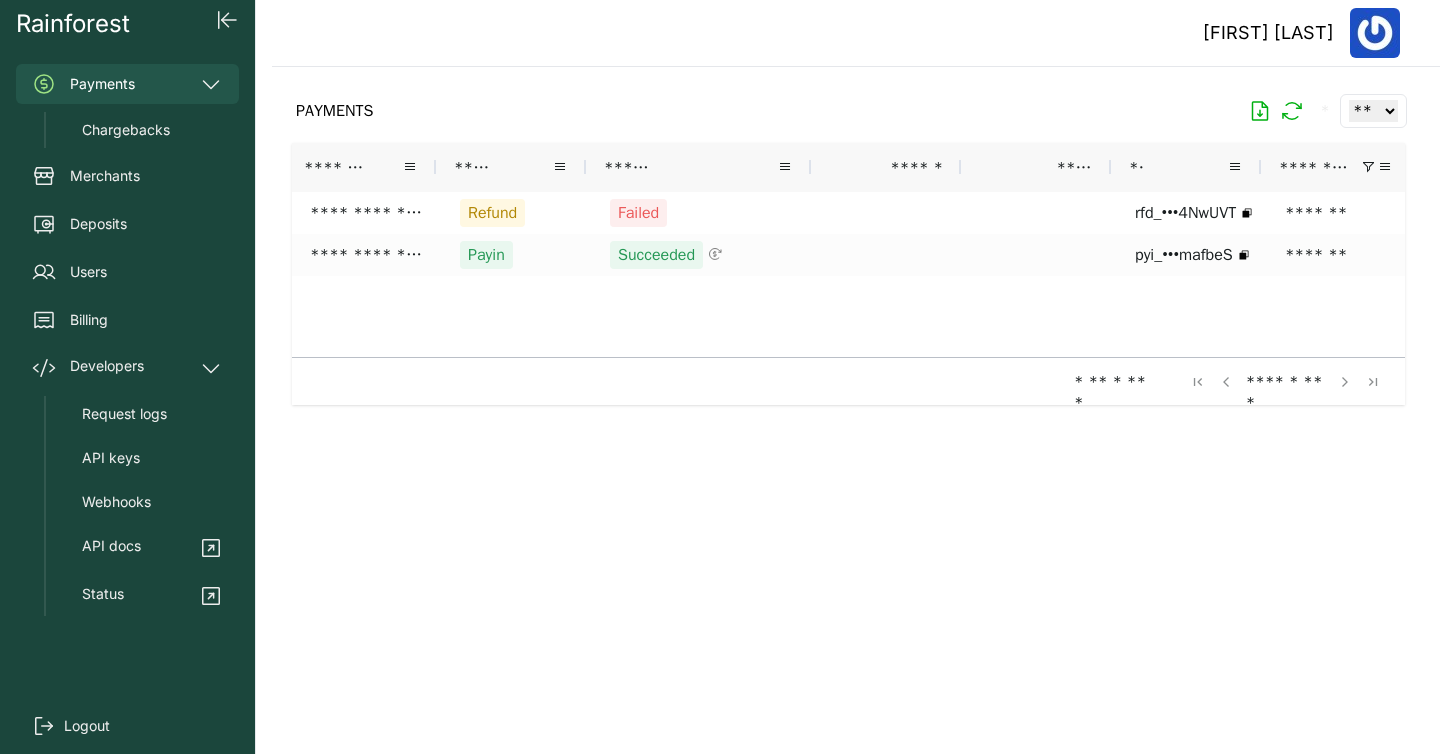 scroll, scrollTop: 0, scrollLeft: 71, axis: horizontal 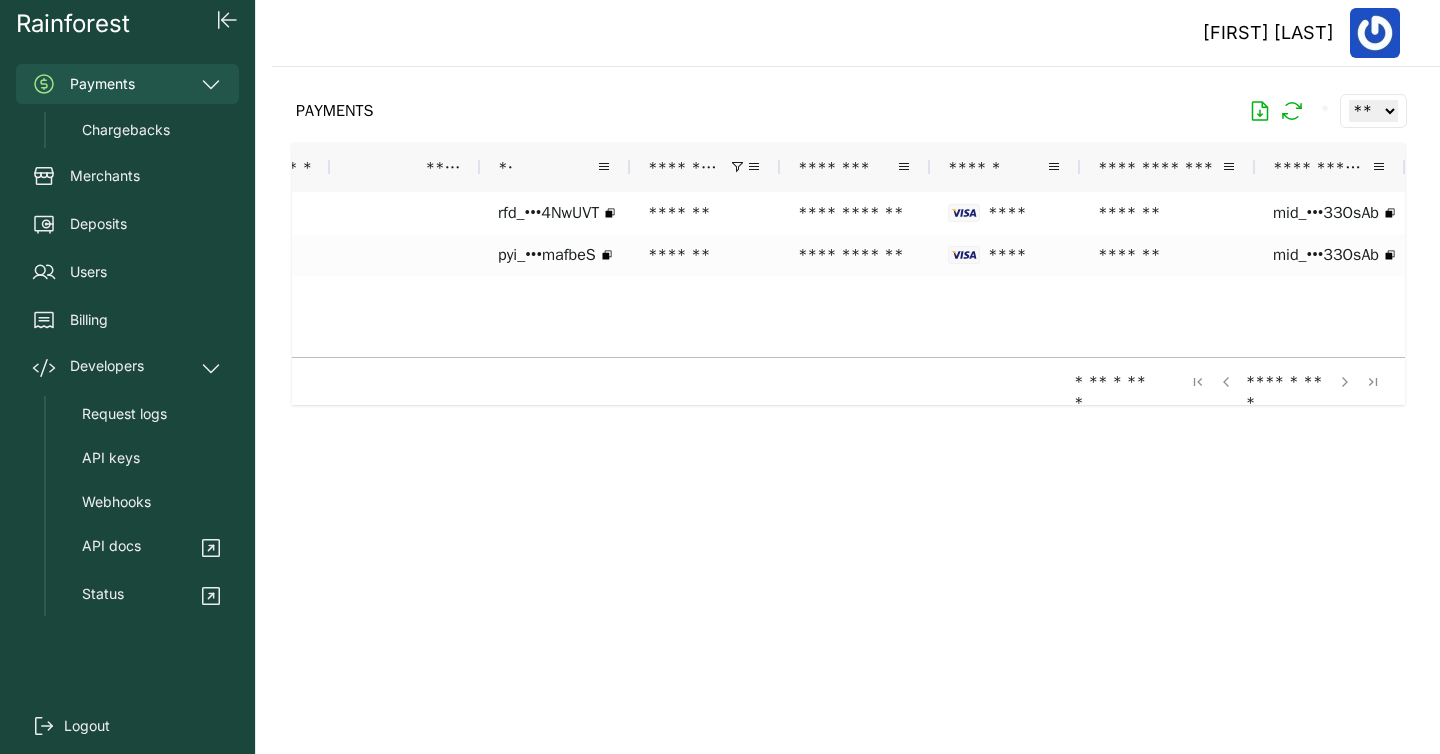 click on "*" at bounding box center (1079, 403) 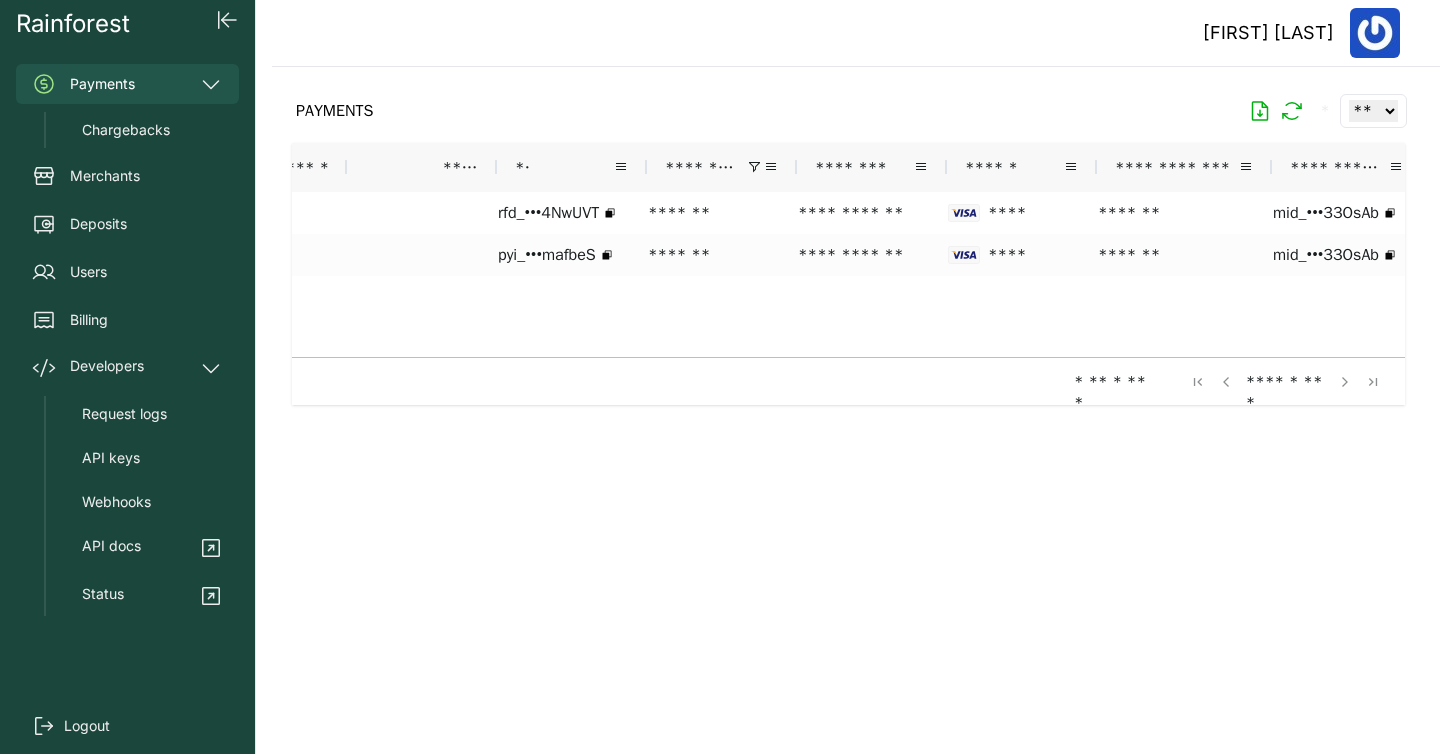 scroll, scrollTop: 0, scrollLeft: 348, axis: horizontal 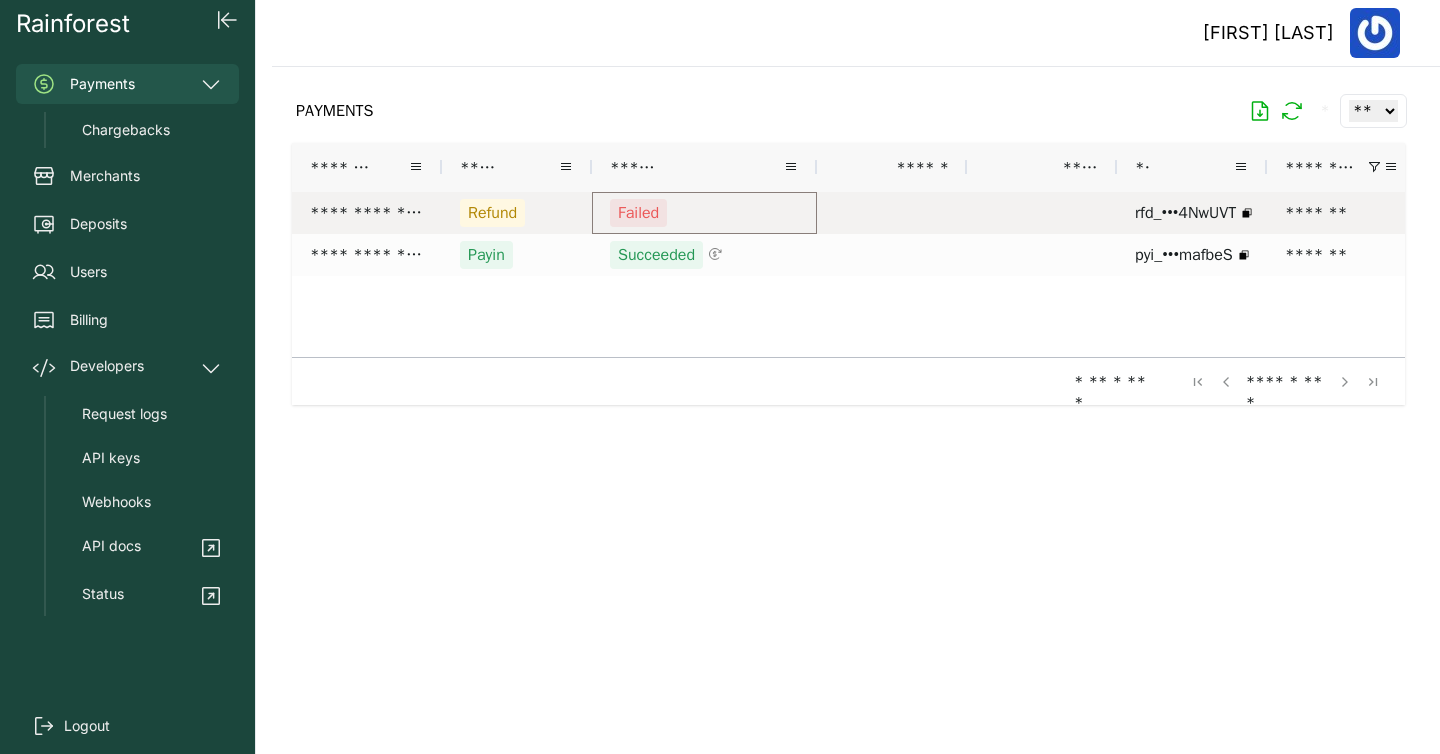 click on "Failed" at bounding box center [638, 213] 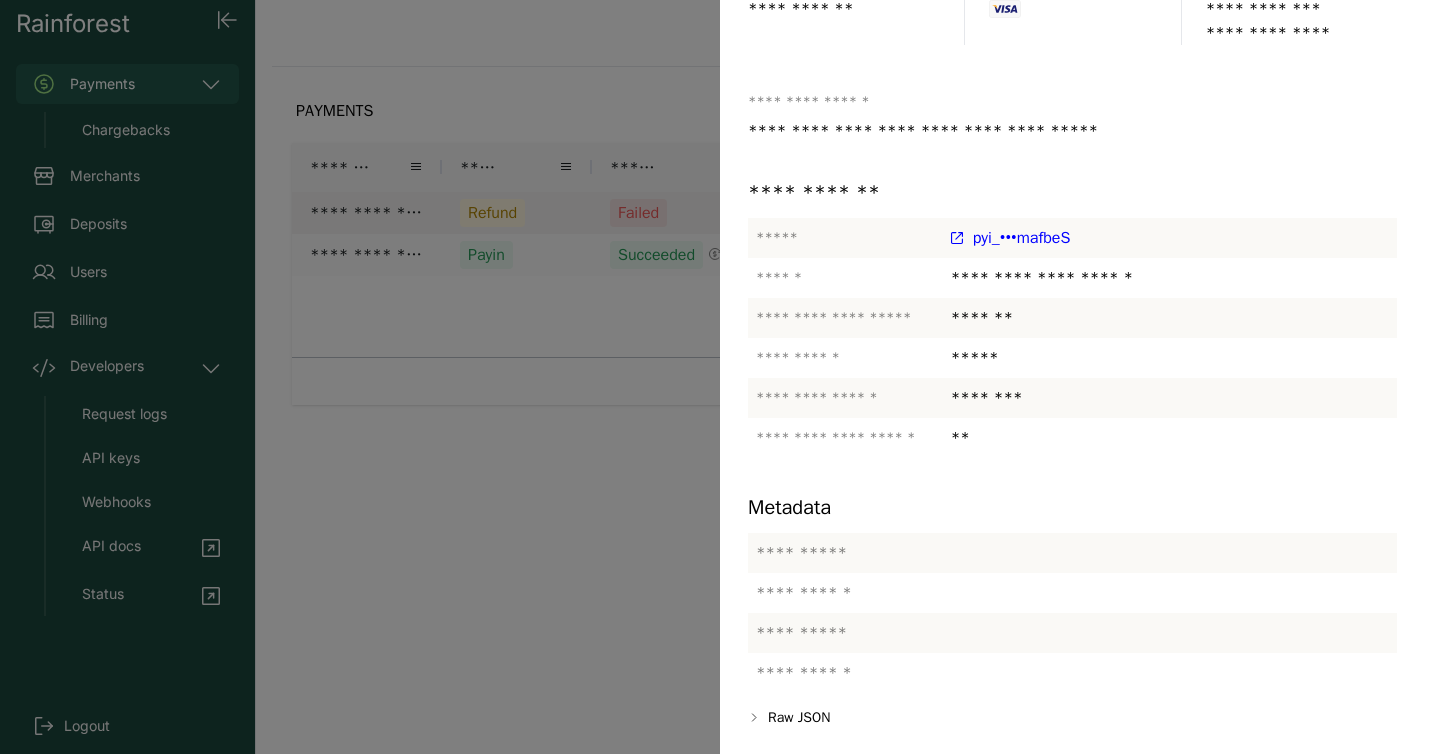 click on "**********" 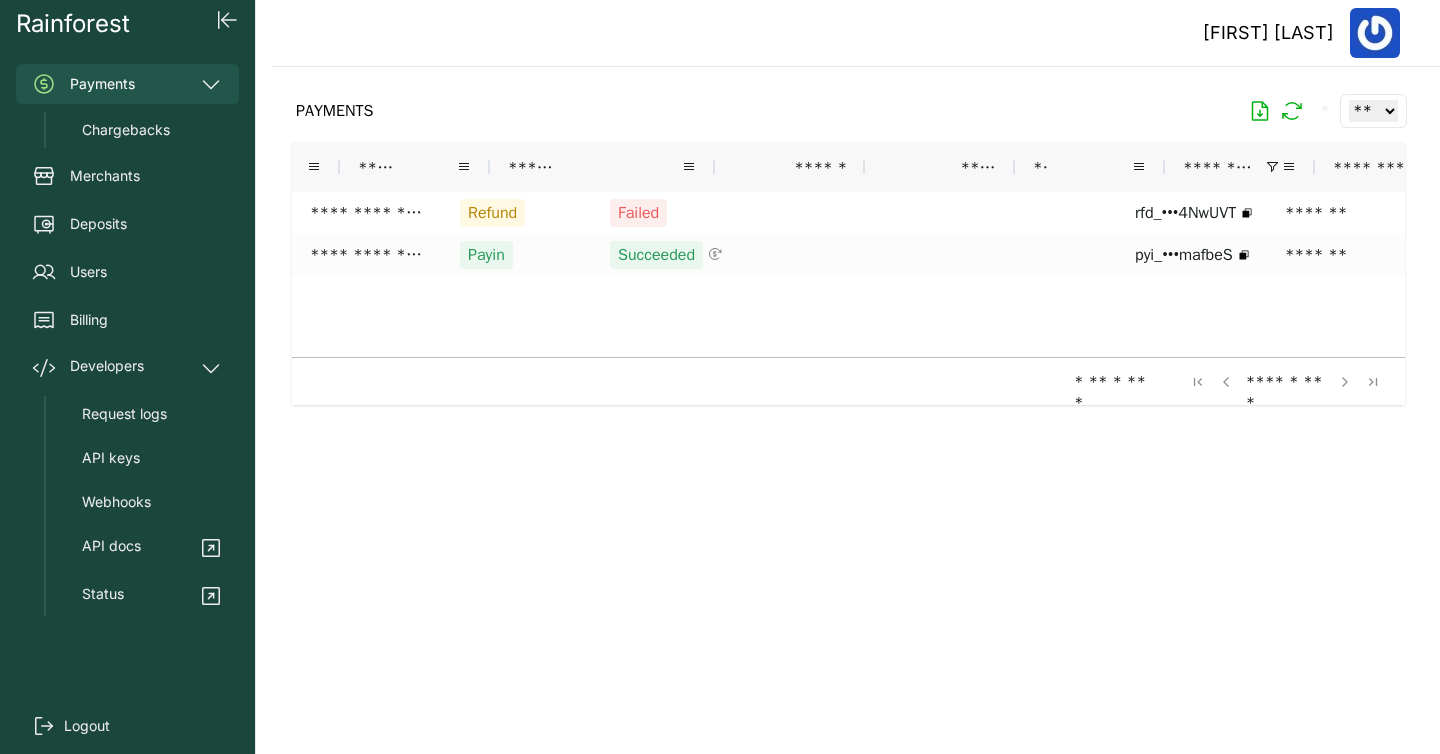 scroll, scrollTop: 0, scrollLeft: 376, axis: horizontal 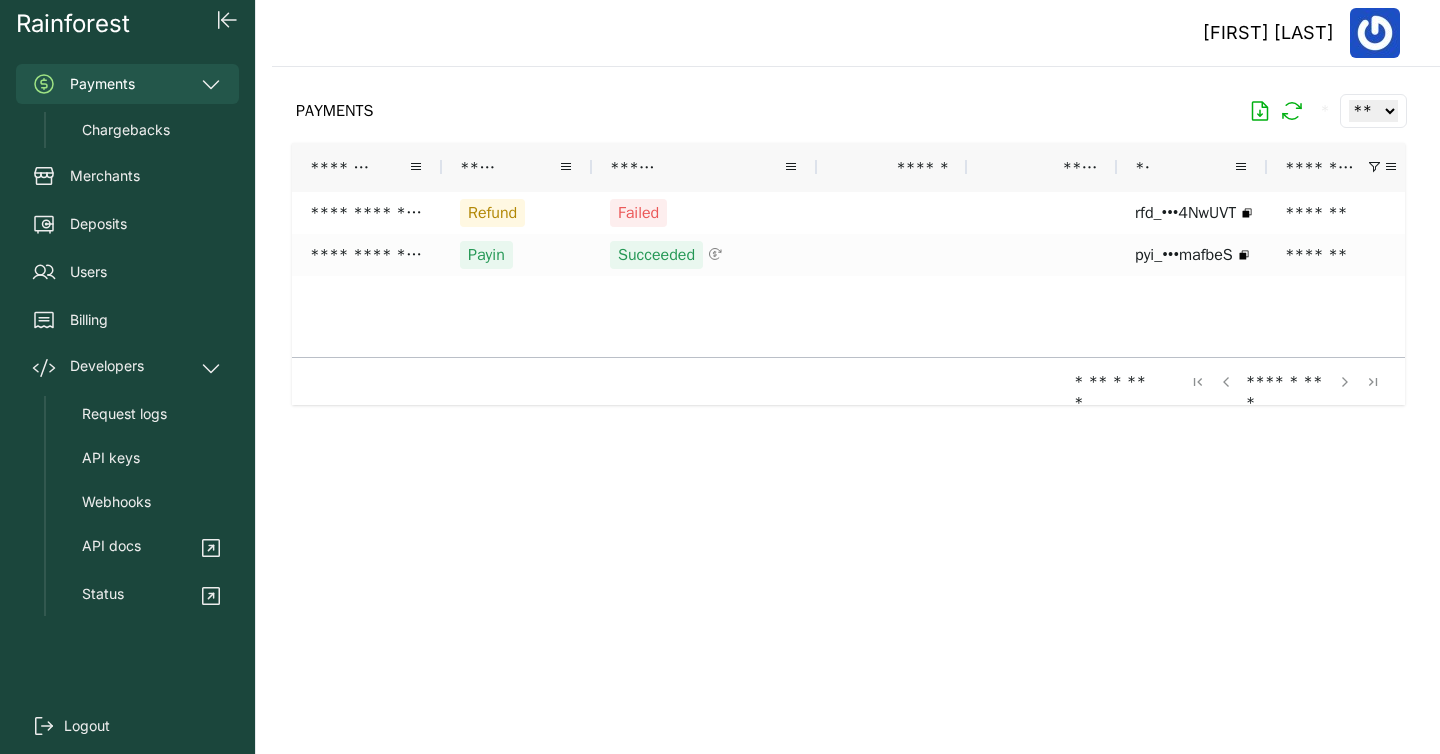 click at bounding box center [848, 394] 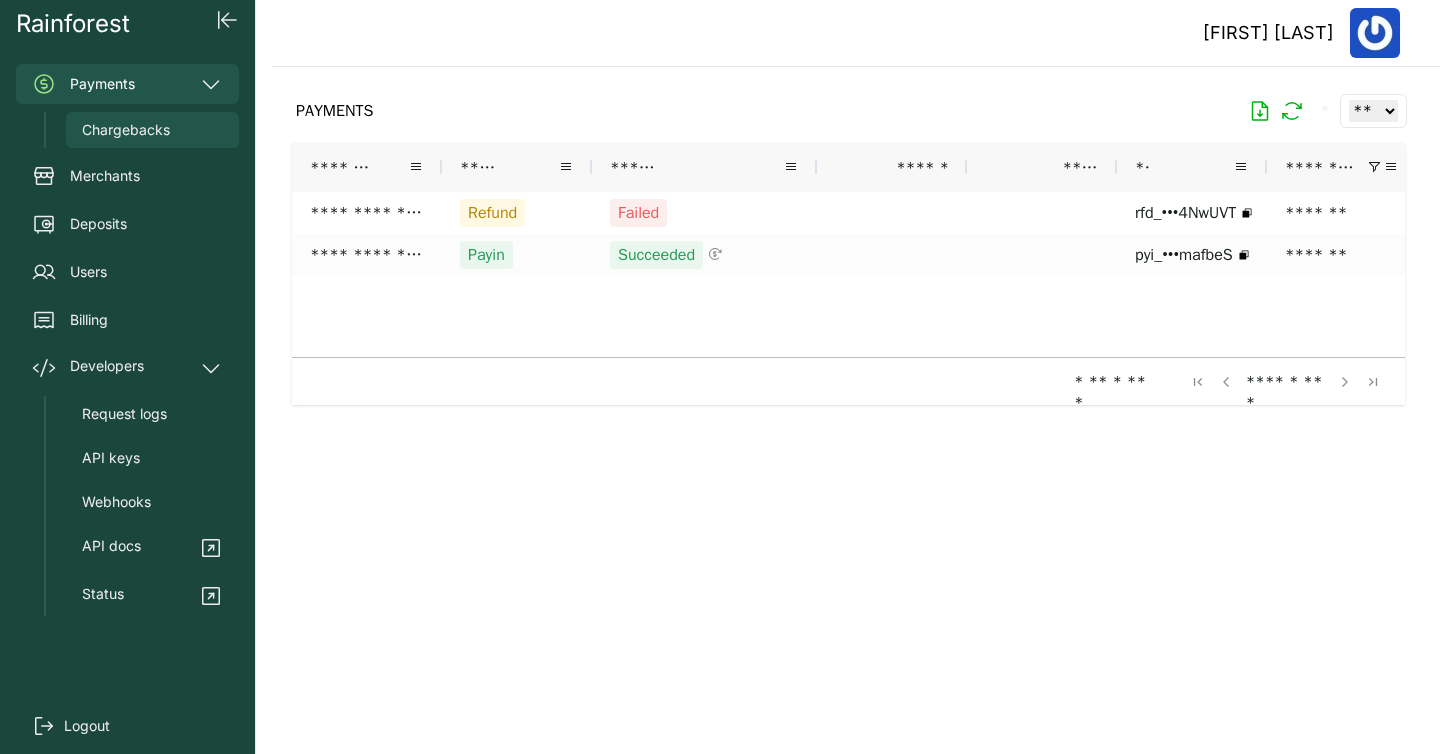 click on "Chargebacks" at bounding box center (152, 130) 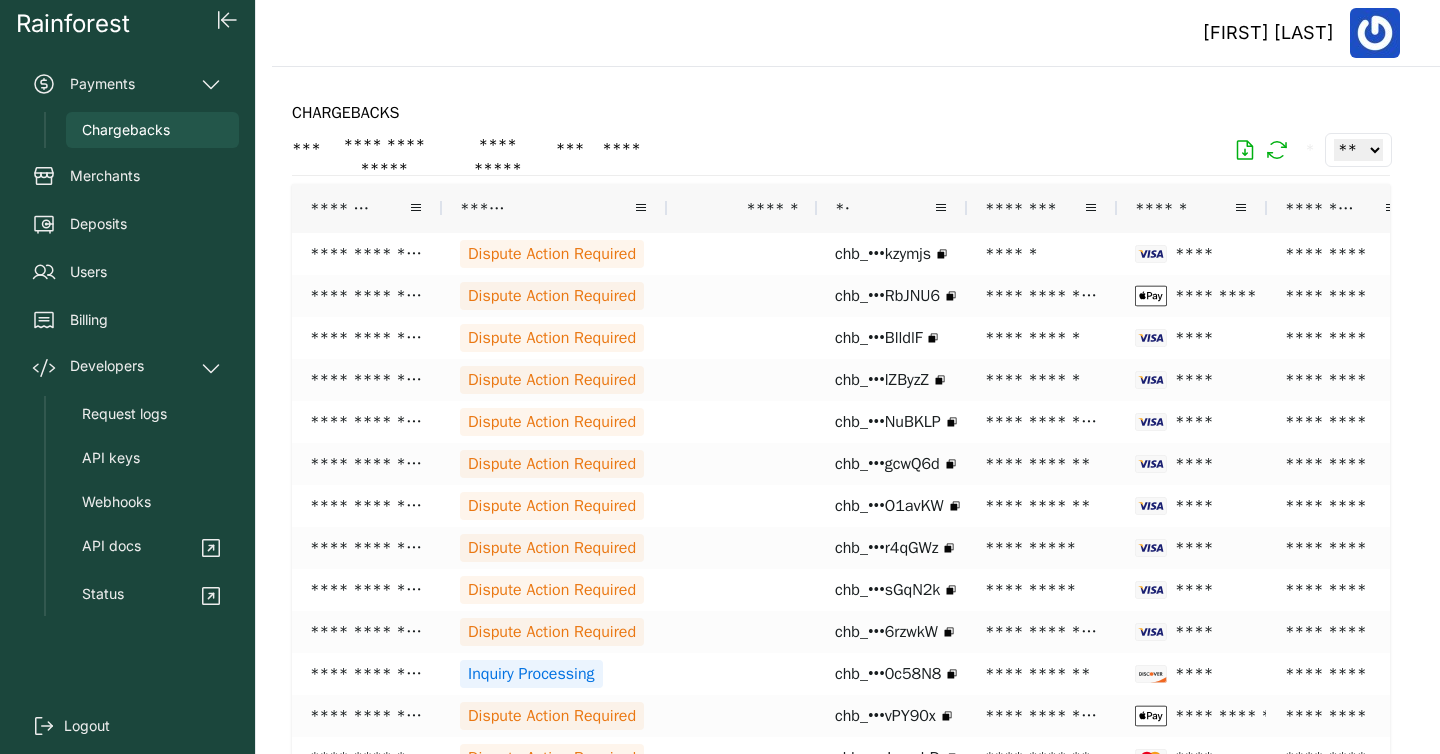 scroll, scrollTop: 4, scrollLeft: 0, axis: vertical 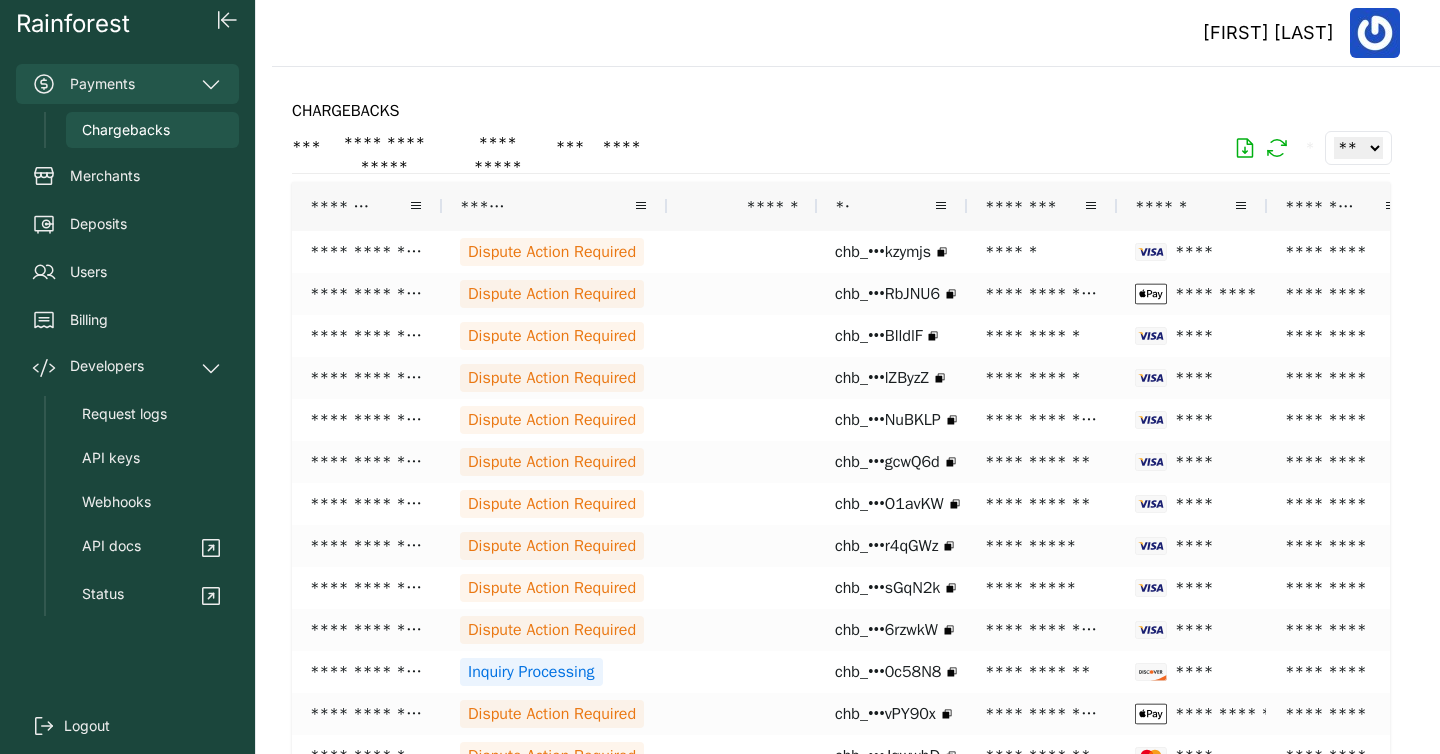 click on "Payments" at bounding box center (127, 84) 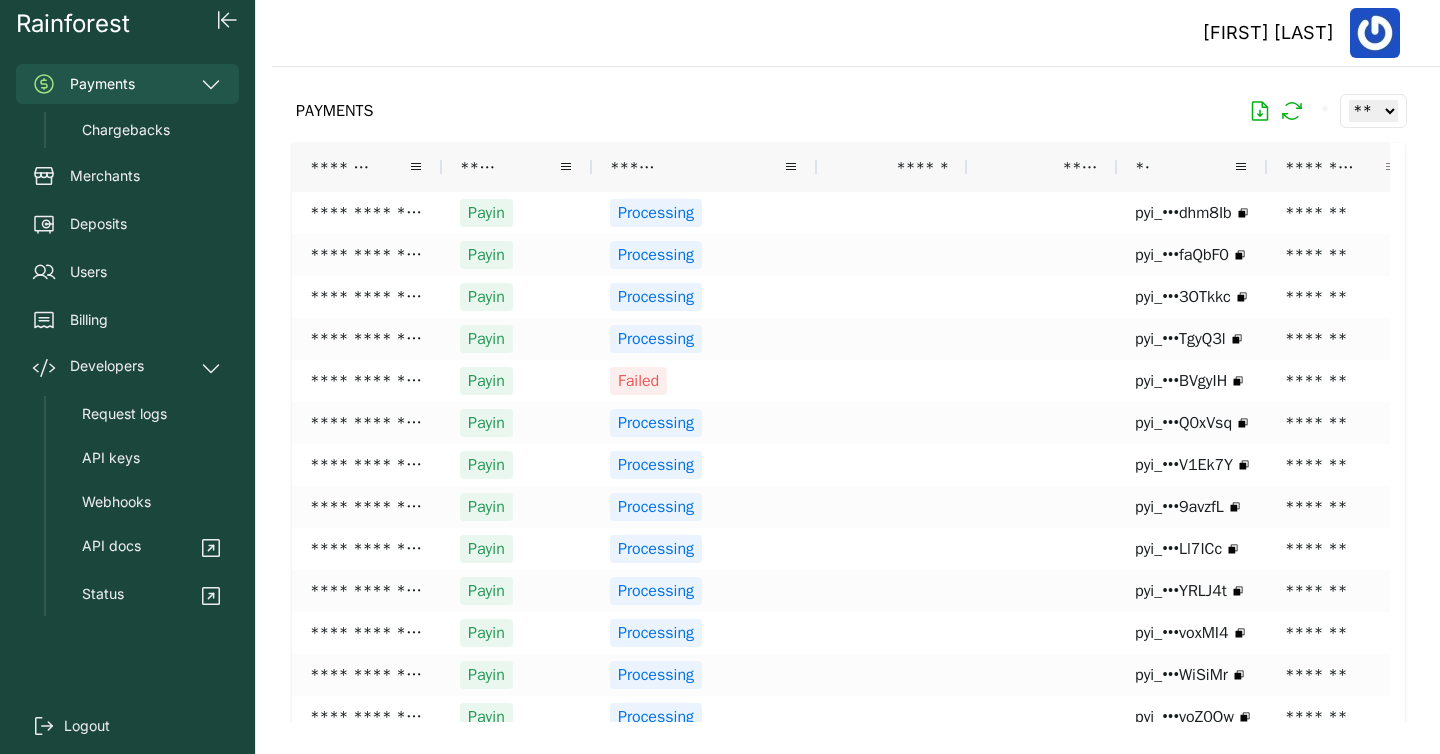 click at bounding box center [1391, 167] 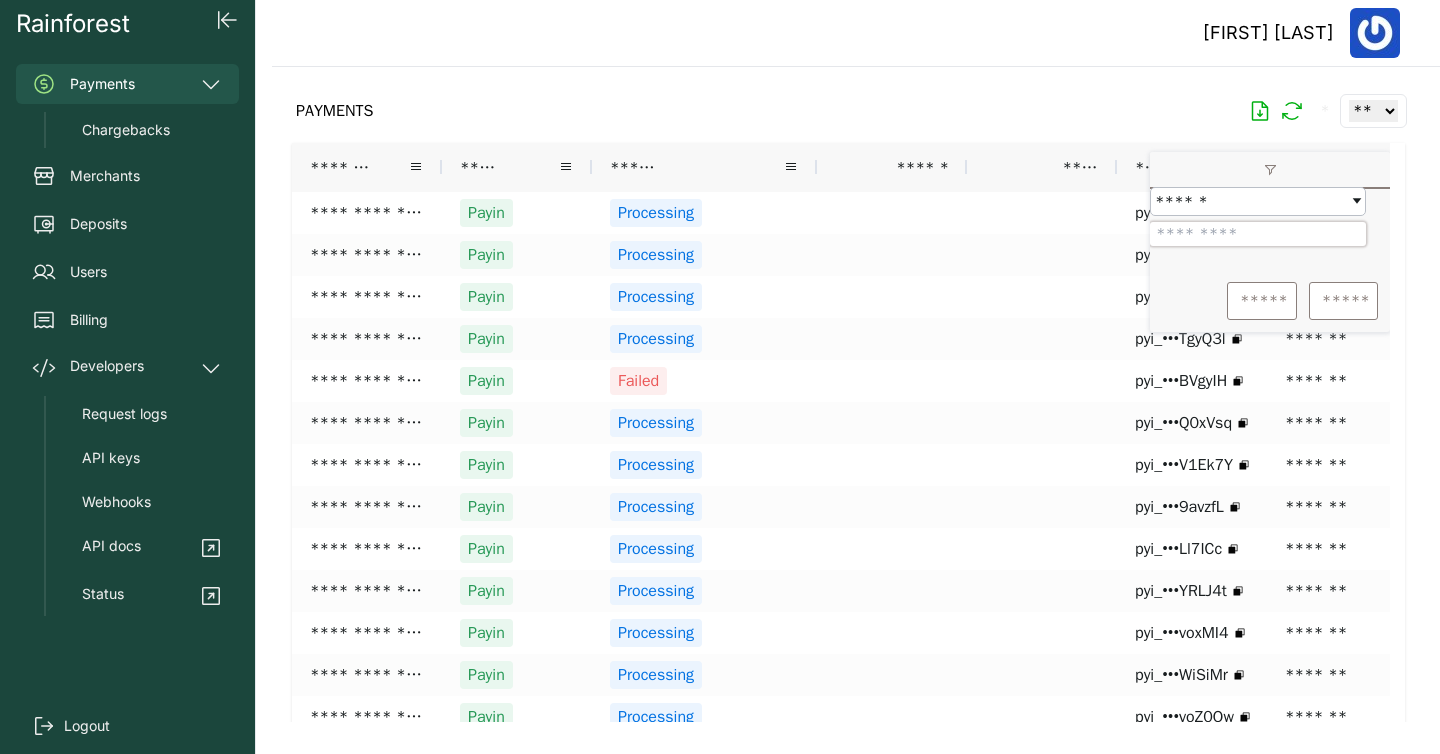 paste on "*******" 